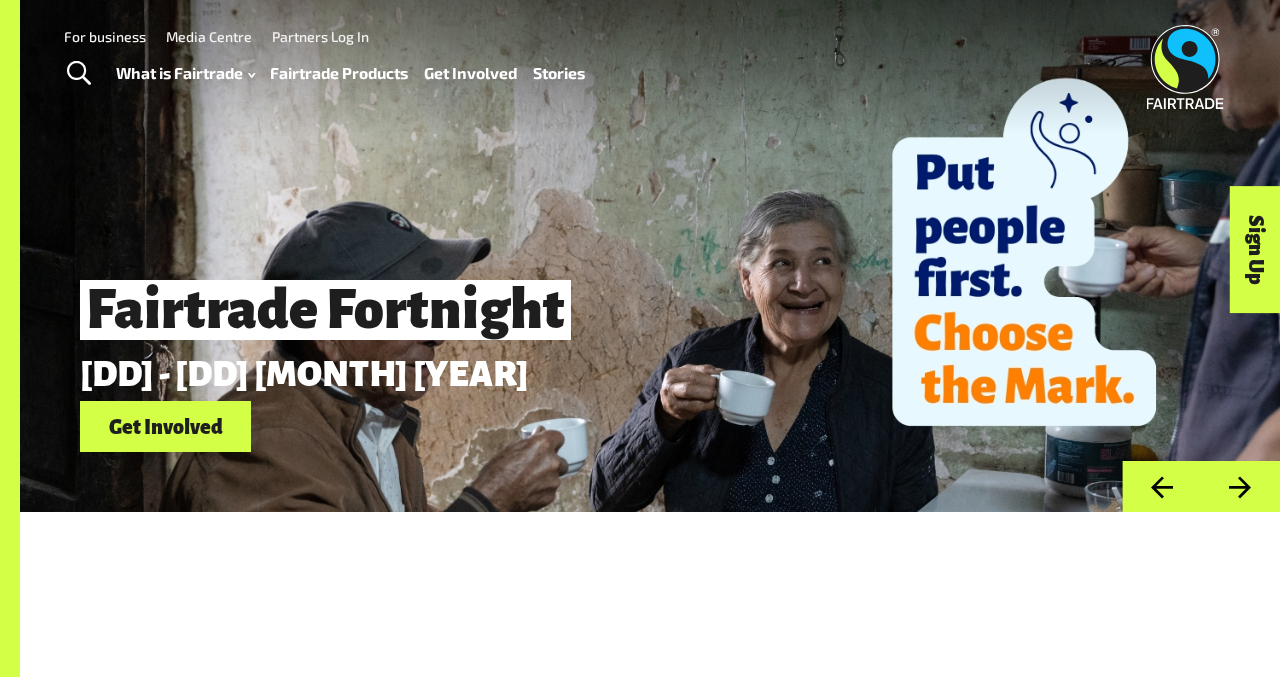scroll, scrollTop: 0, scrollLeft: 0, axis: both 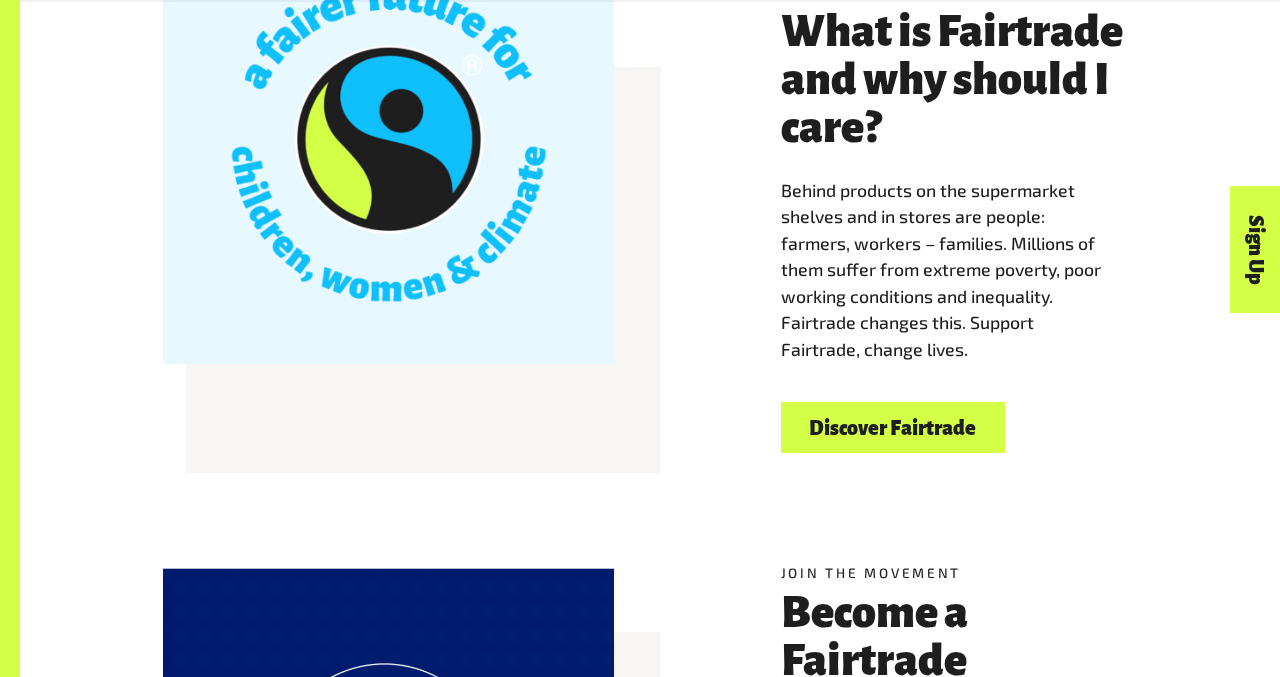 click on "Discover Fairtrade" at bounding box center [893, 427] 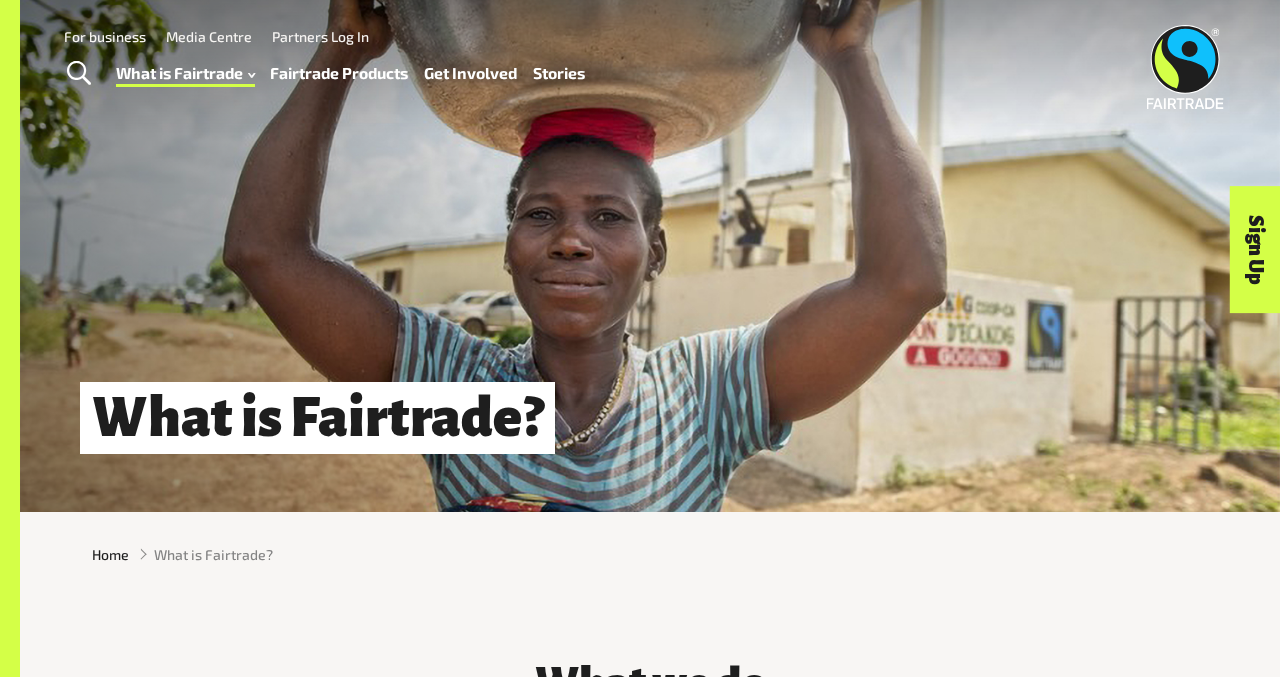 scroll, scrollTop: 0, scrollLeft: 0, axis: both 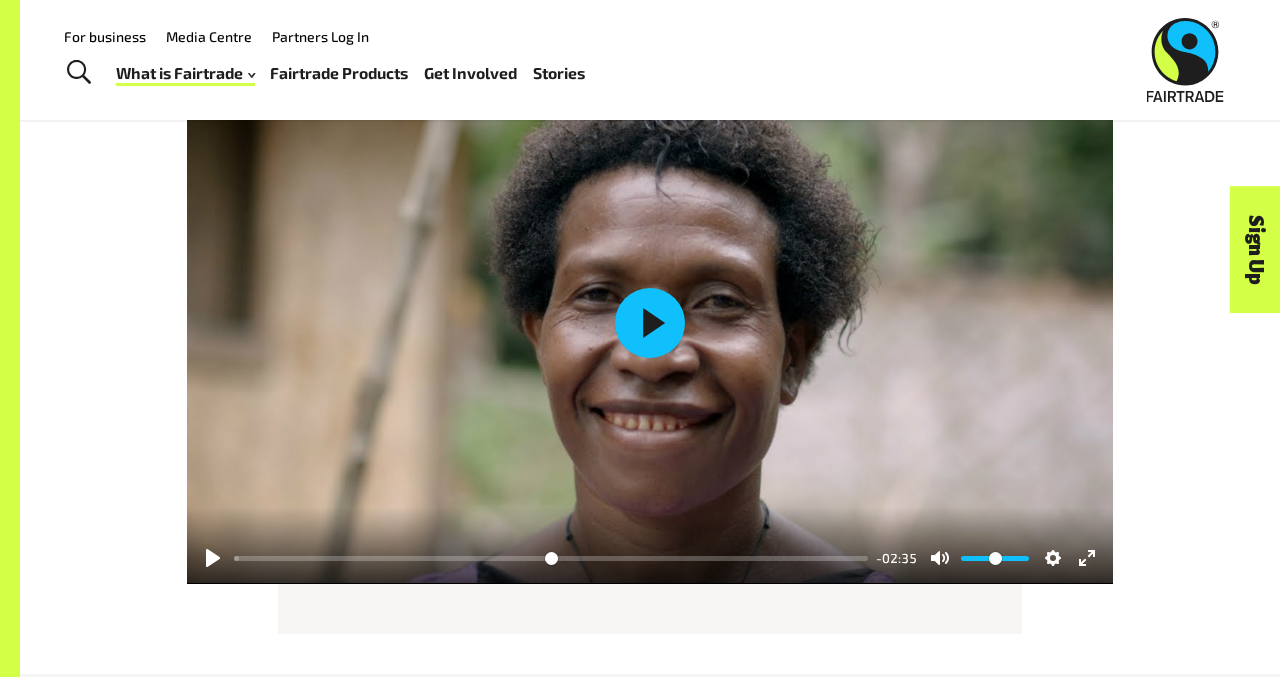 click on "Play" at bounding box center [650, 323] 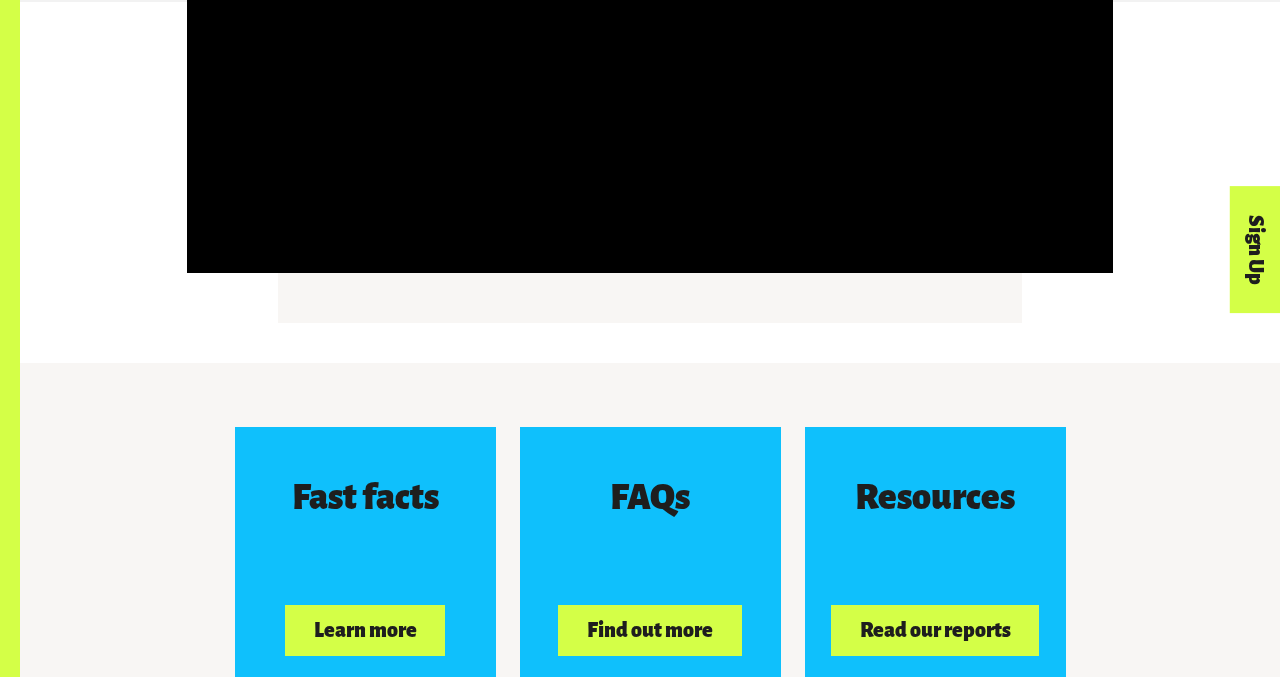type on "*****" 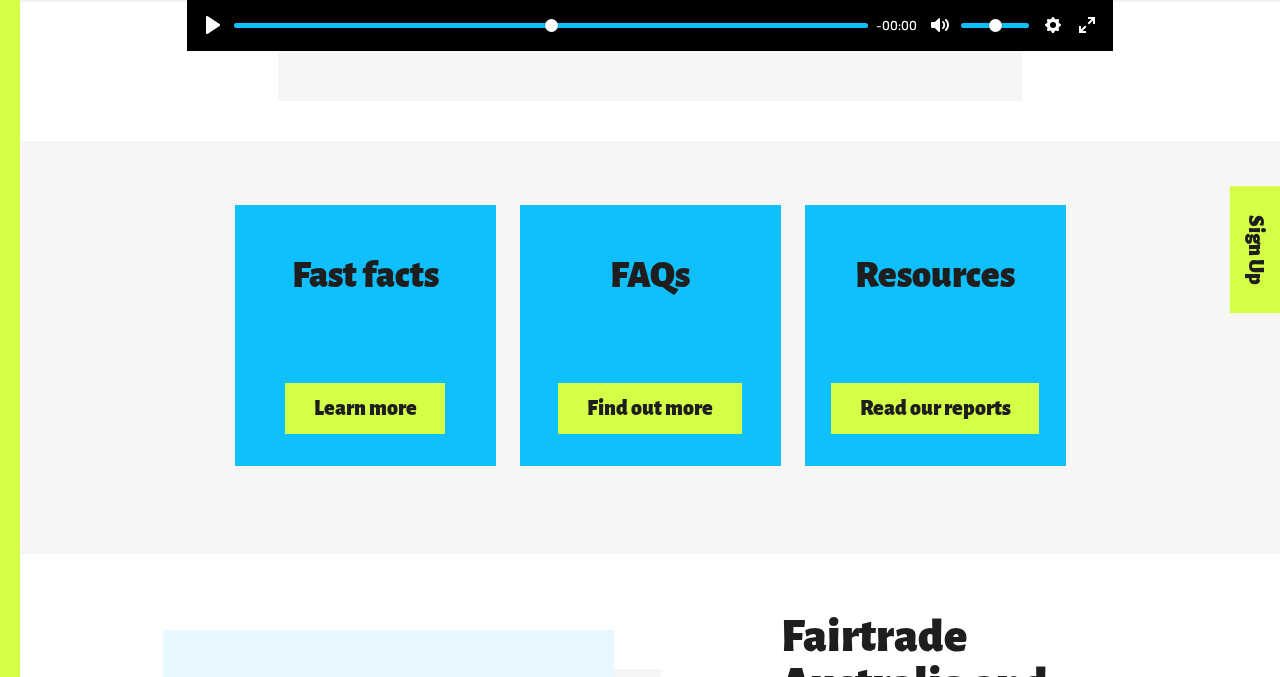 scroll, scrollTop: 2980, scrollLeft: 0, axis: vertical 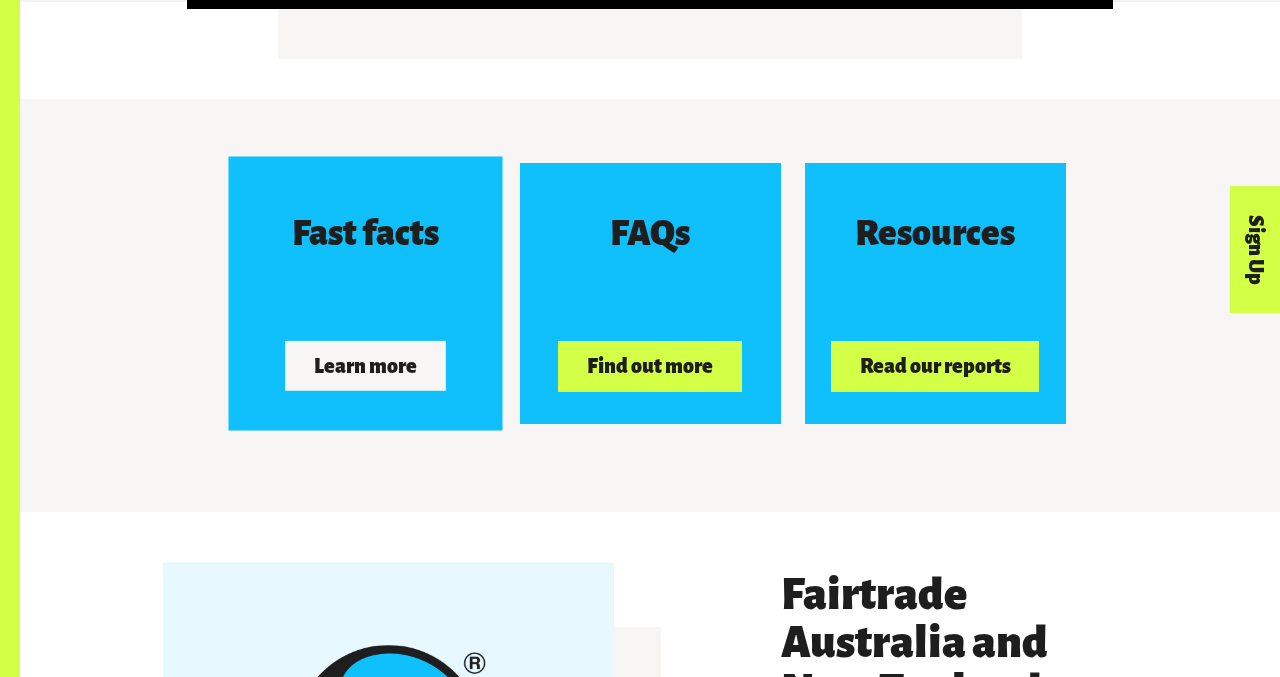 click on "Learn more" at bounding box center [365, 366] 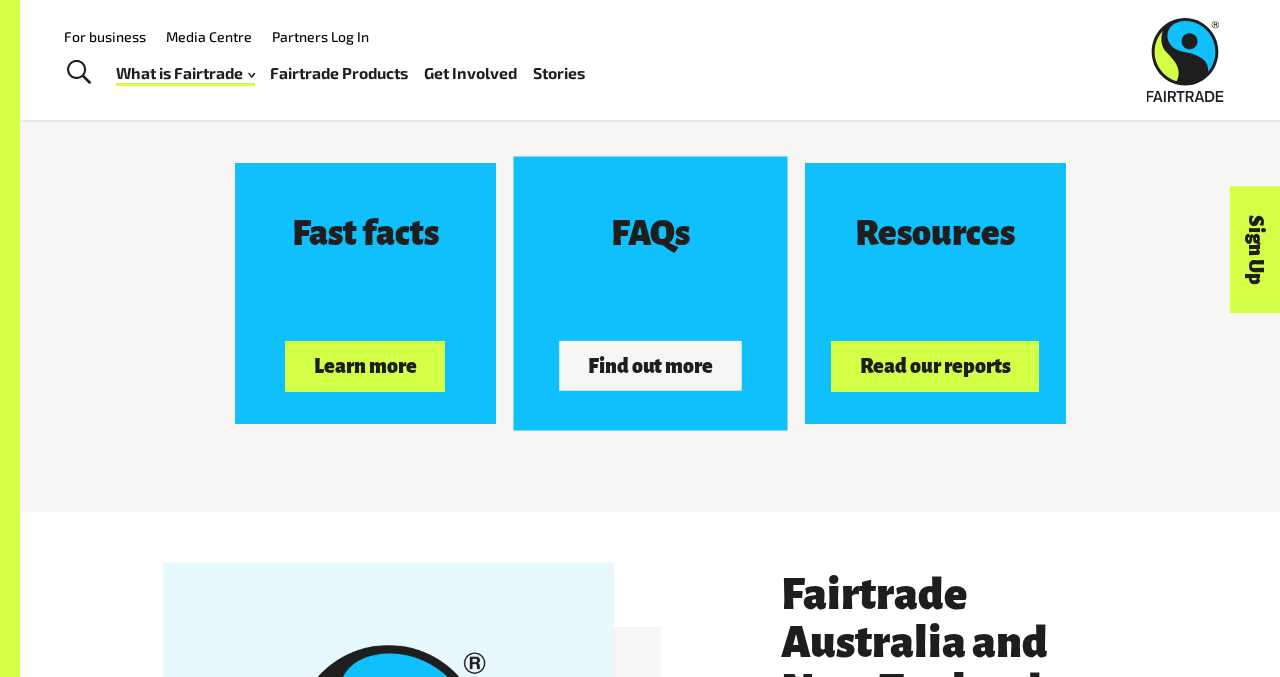 click on "Find out more" at bounding box center [650, 366] 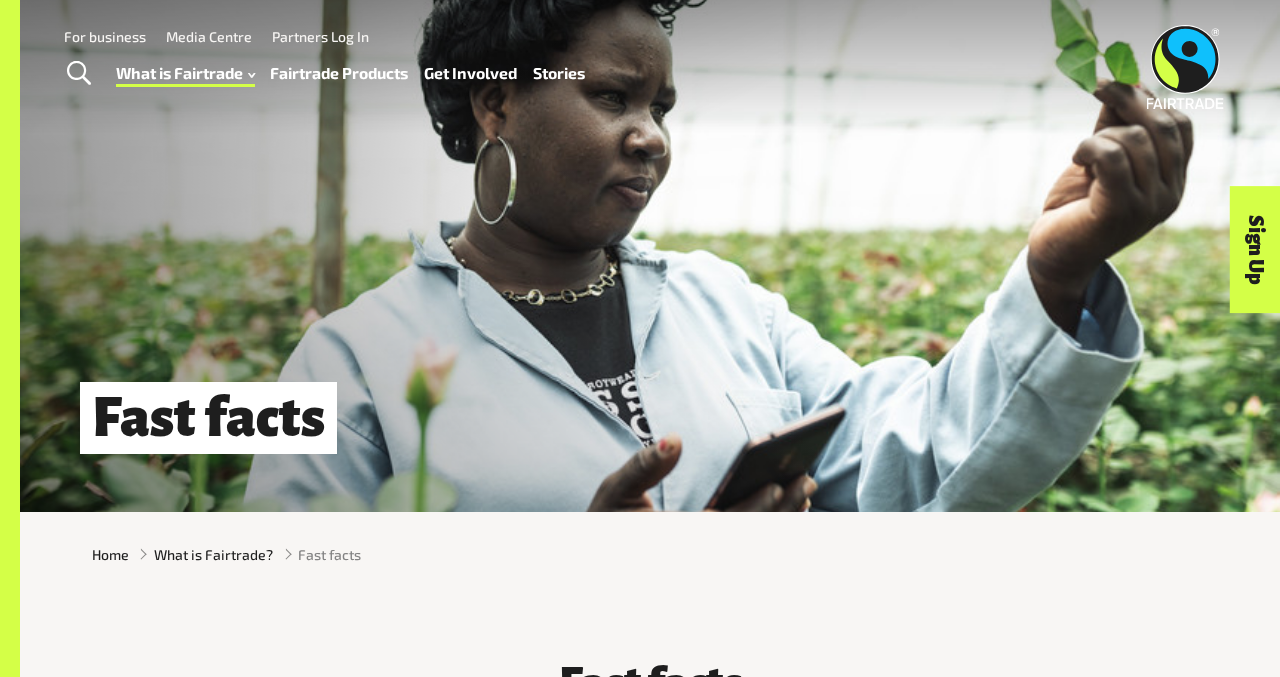 scroll, scrollTop: 0, scrollLeft: 0, axis: both 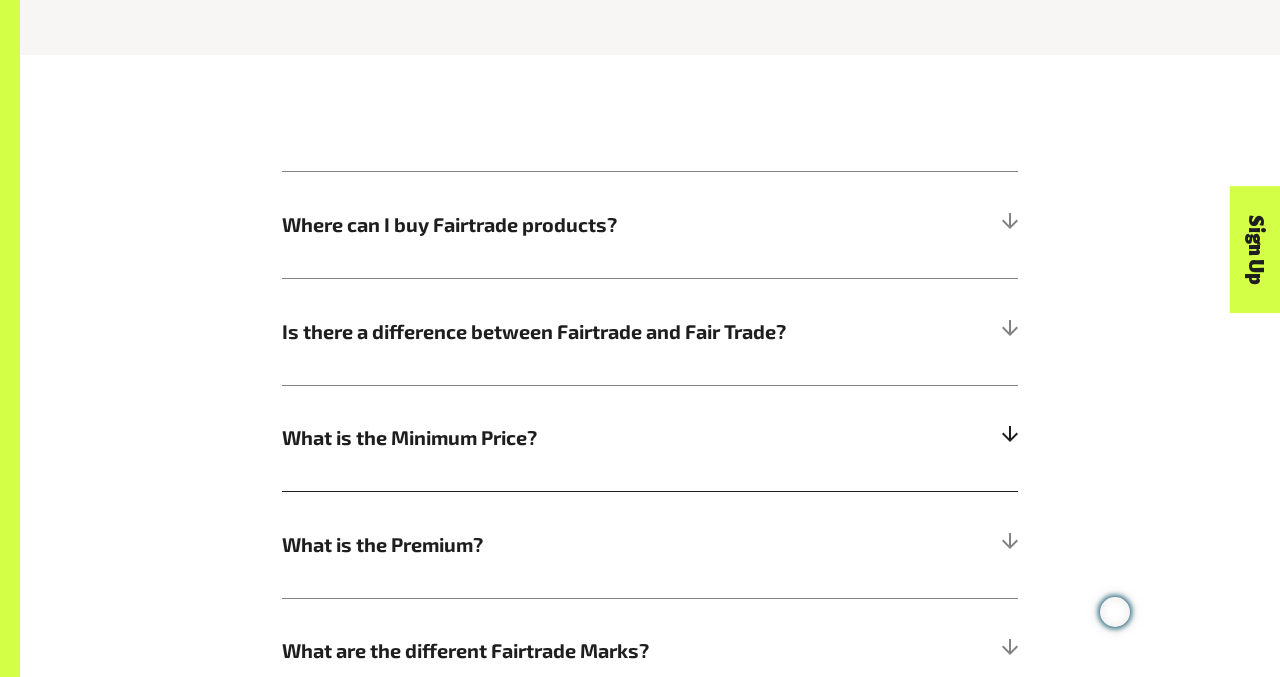 click at bounding box center (1009, 438) 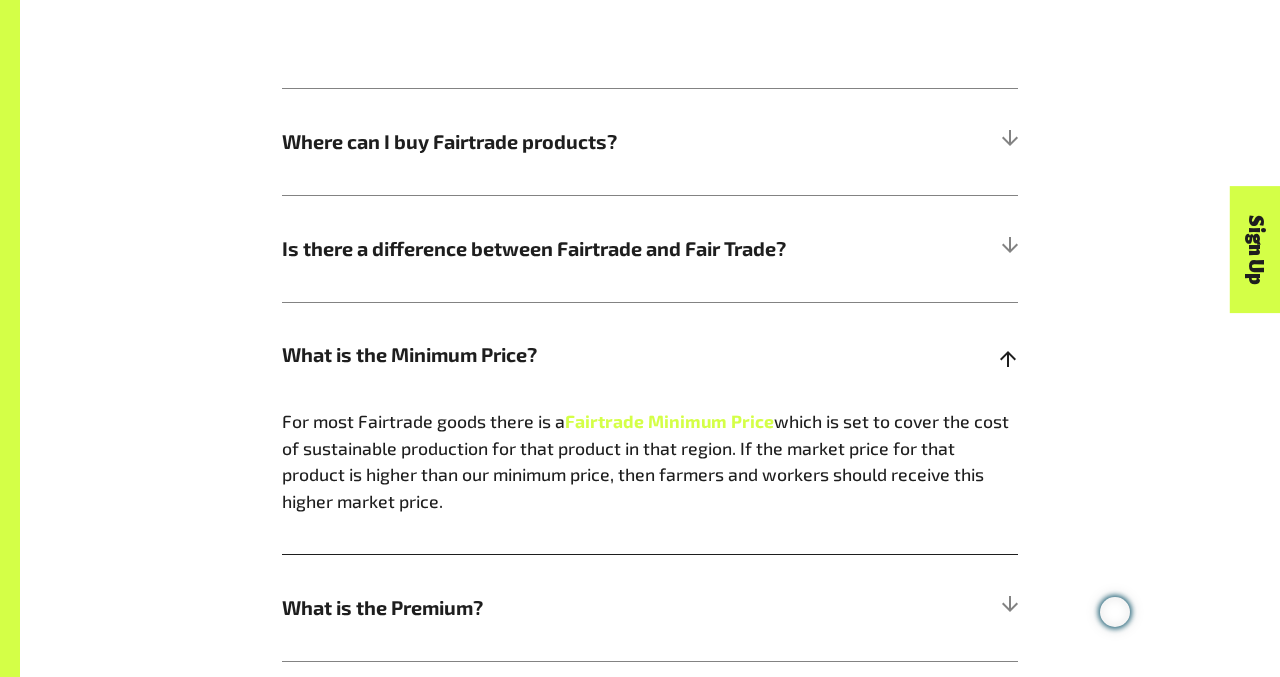 scroll, scrollTop: 940, scrollLeft: 0, axis: vertical 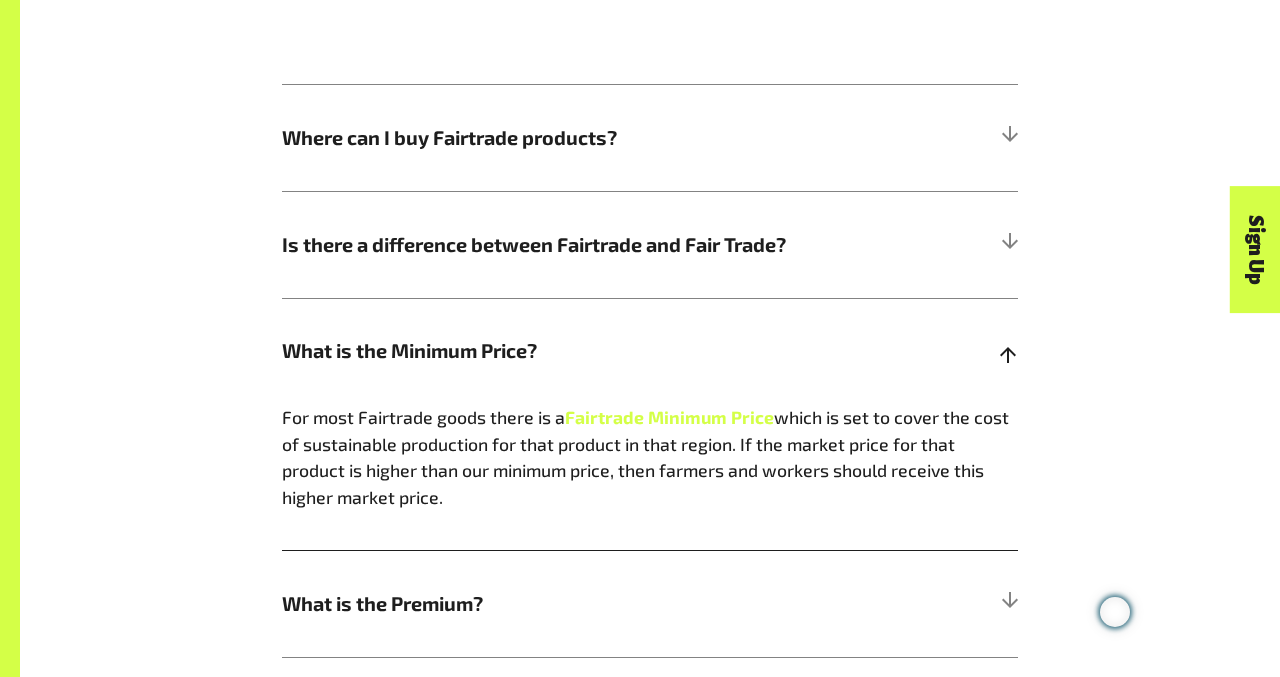click on "What is the Minimum Price?" at bounding box center (650, 351) 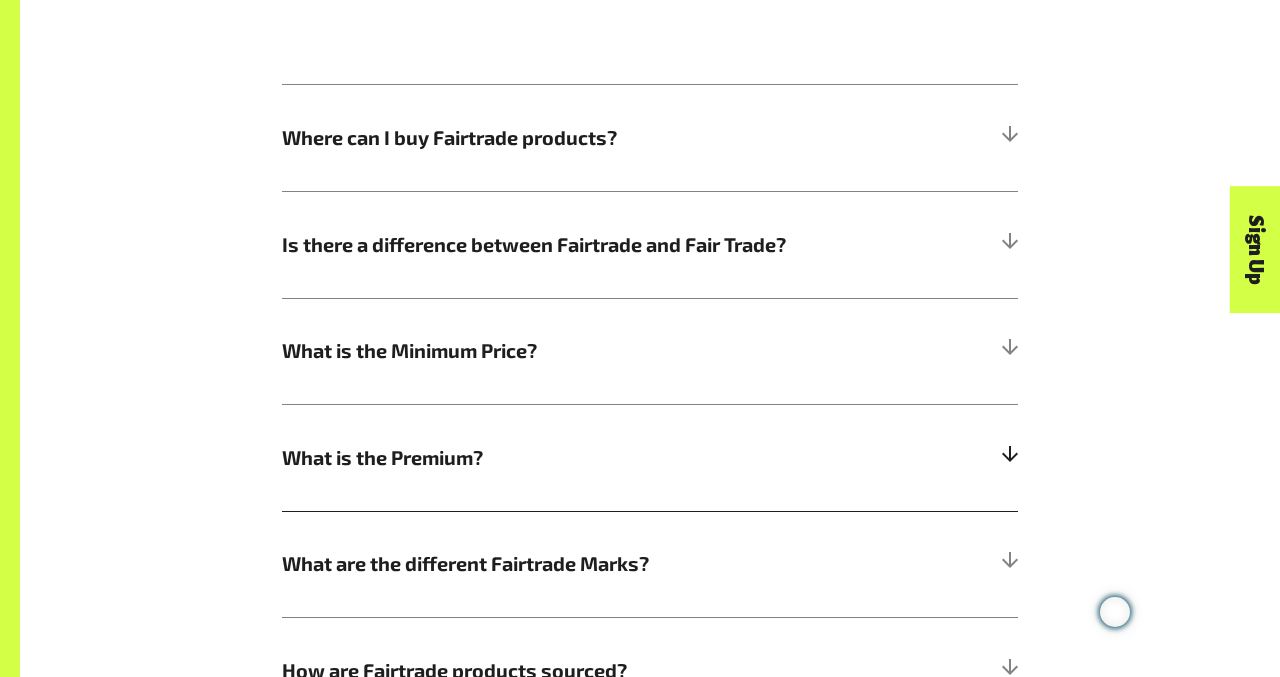 click on "What is the Premium?" at bounding box center [650, 457] 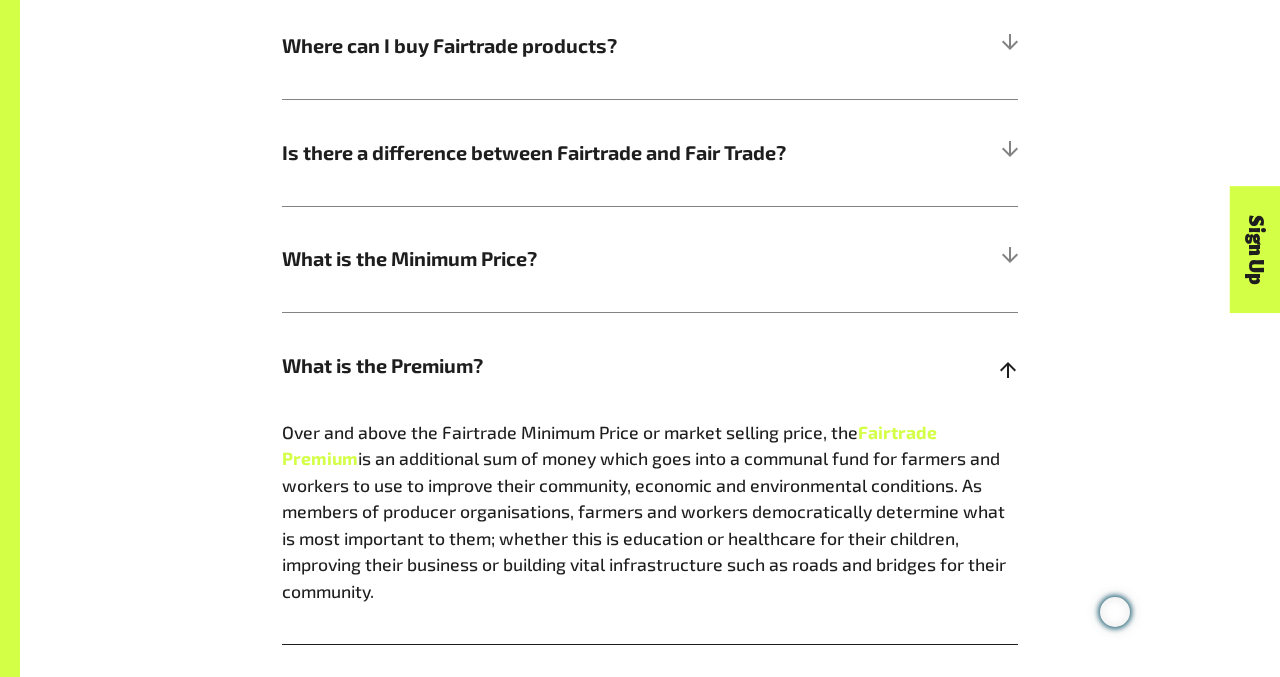 scroll, scrollTop: 1031, scrollLeft: 0, axis: vertical 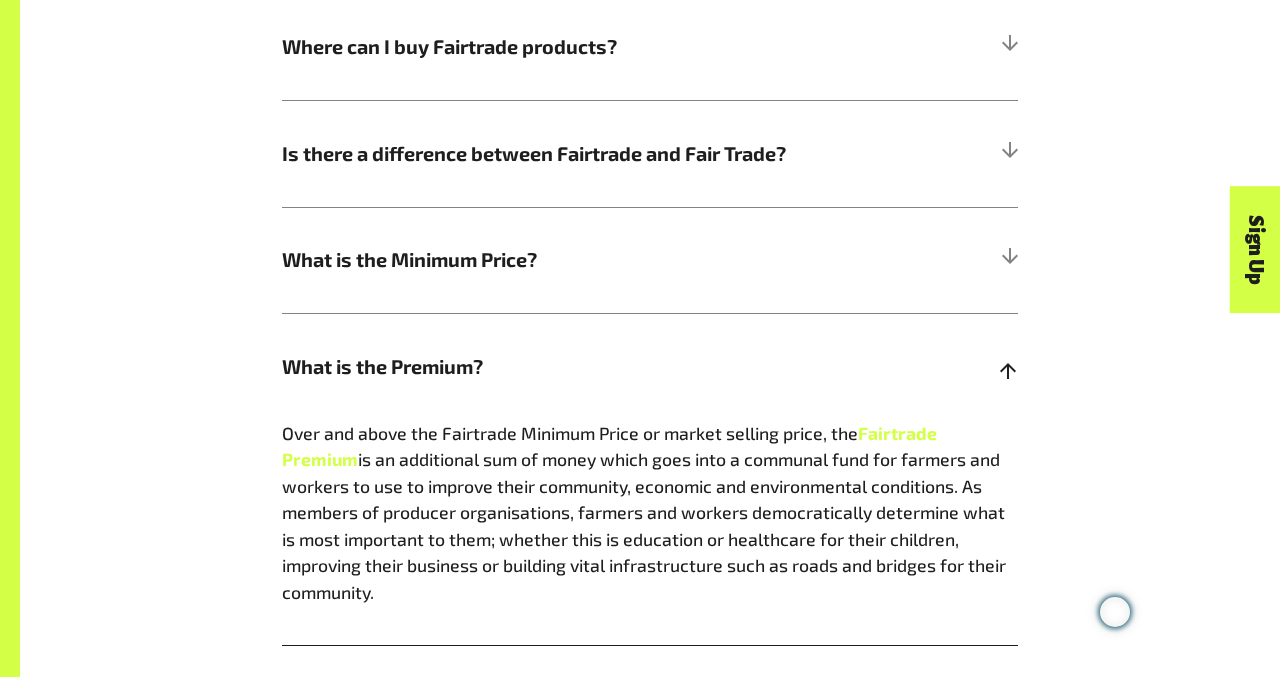 click at bounding box center (1009, 367) 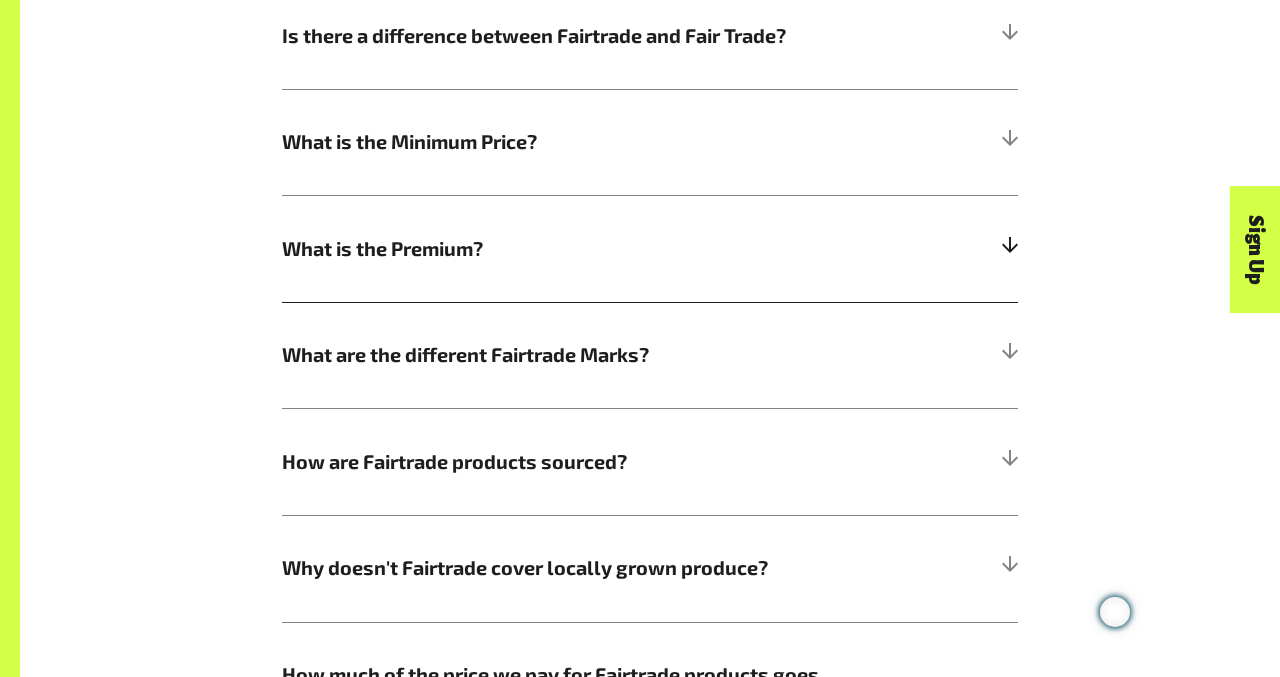 scroll, scrollTop: 1156, scrollLeft: 0, axis: vertical 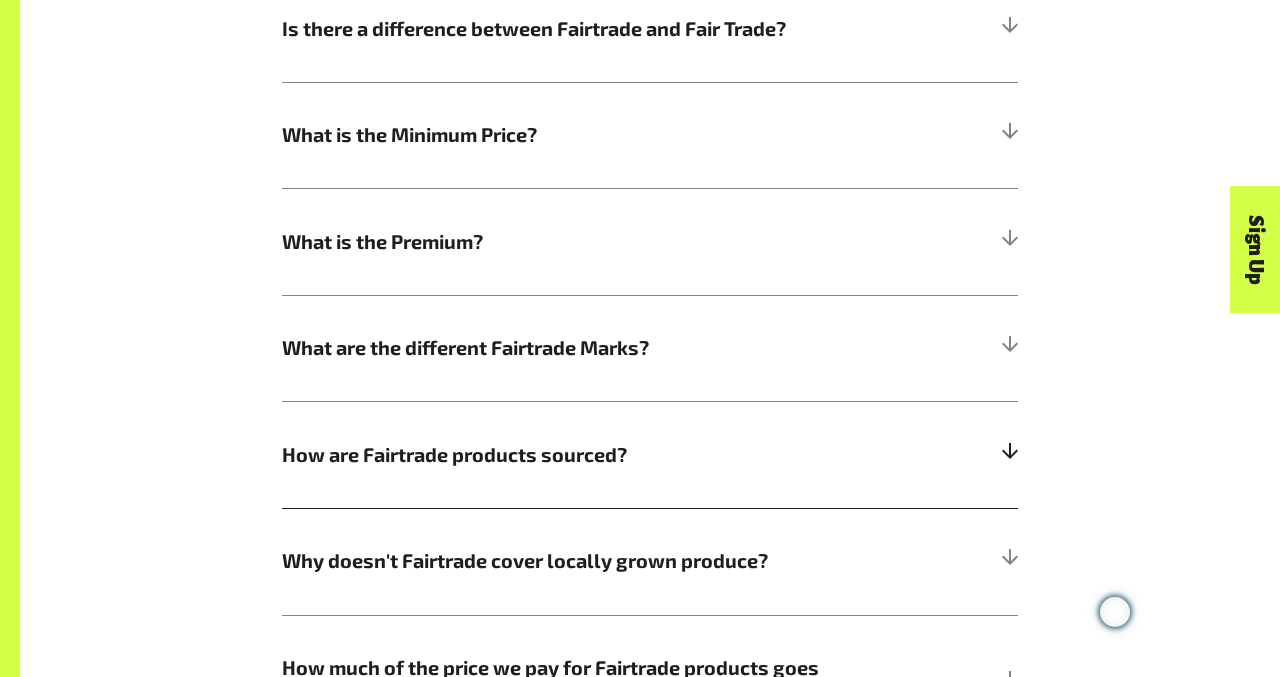 click at bounding box center [1009, 455] 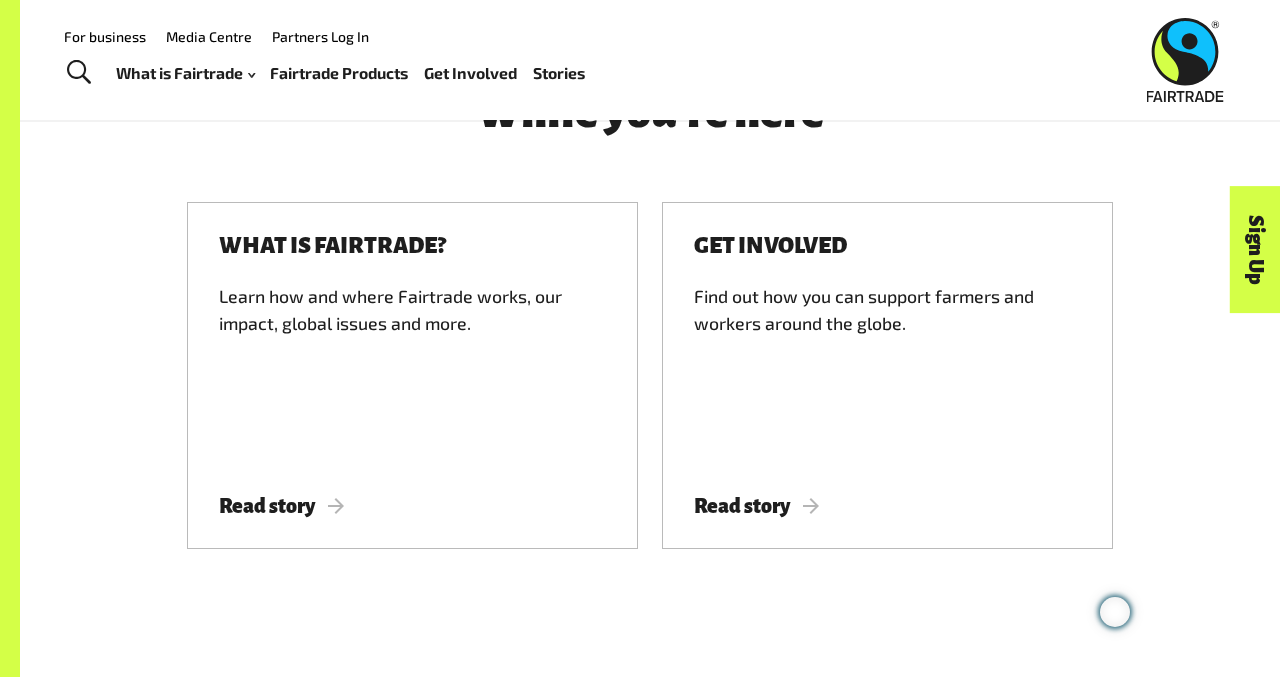 scroll, scrollTop: 3091, scrollLeft: 0, axis: vertical 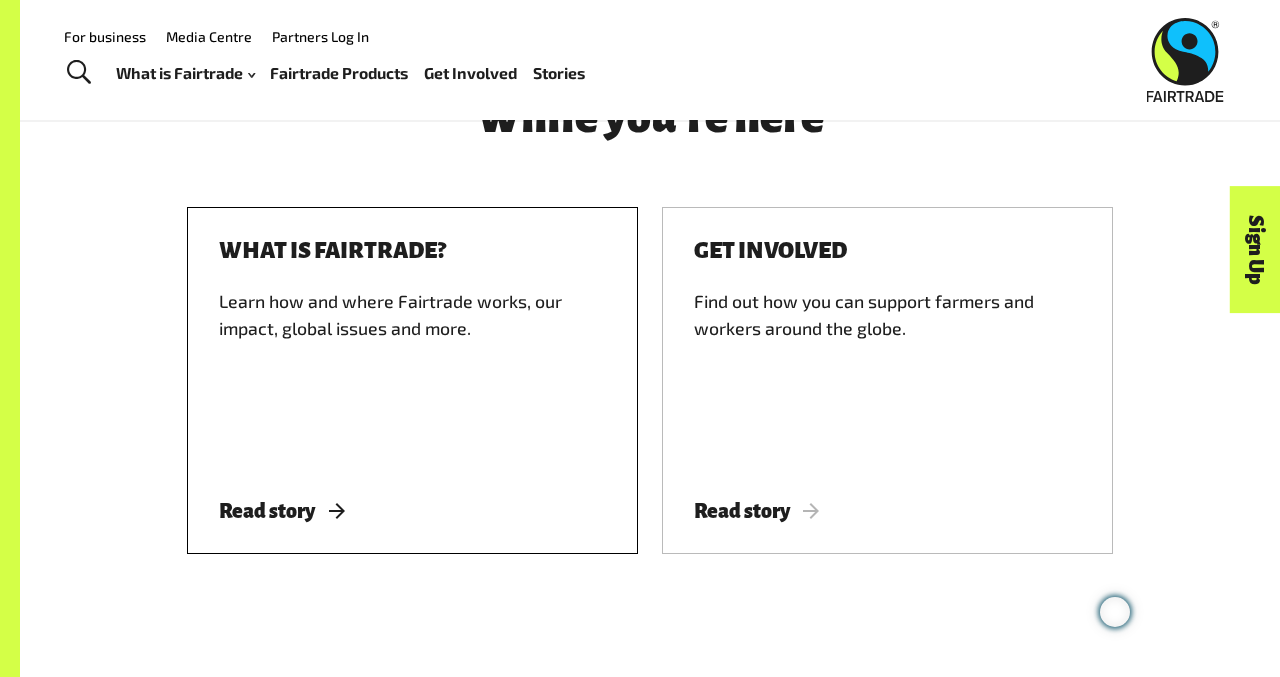 click on "Read story" at bounding box center (281, 511) 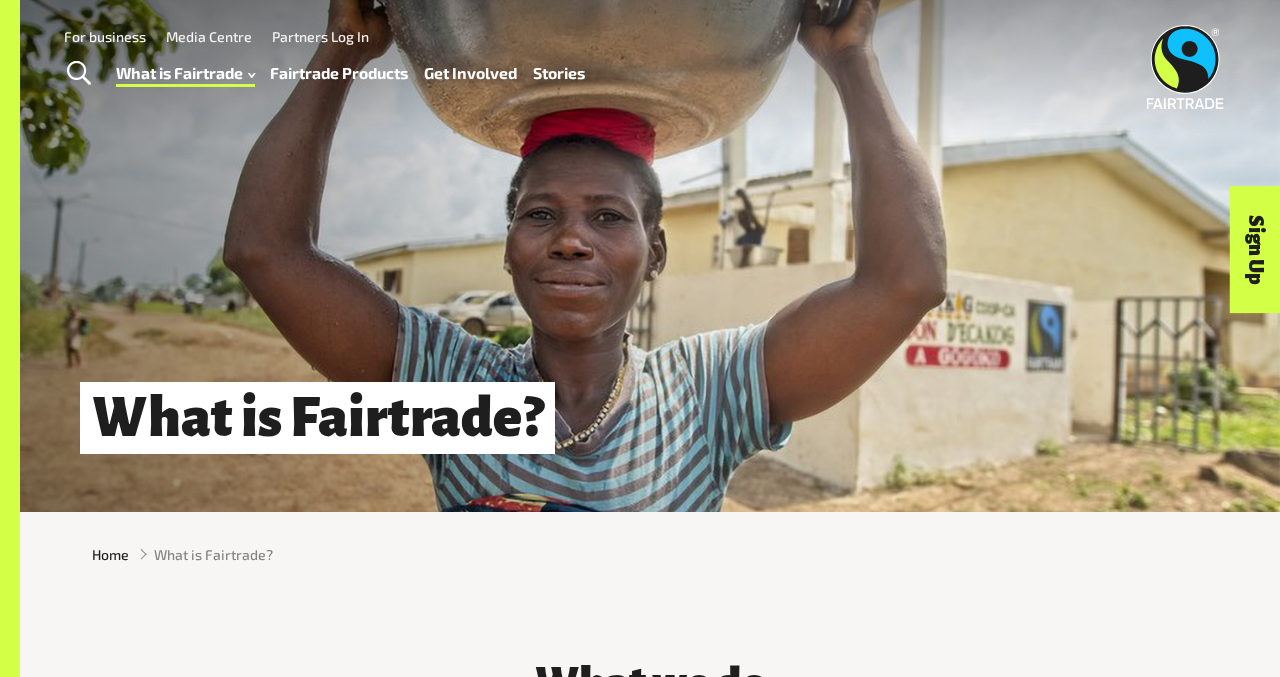scroll, scrollTop: 0, scrollLeft: 0, axis: both 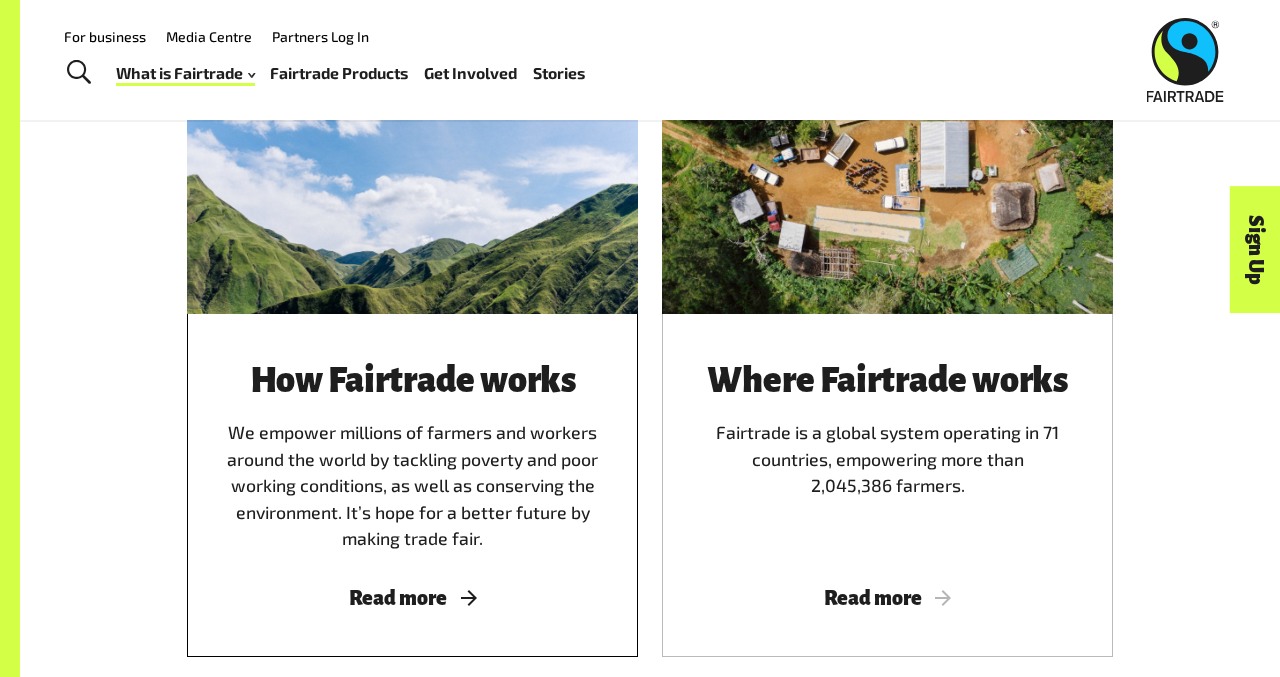 click on "Read more" at bounding box center [412, 598] 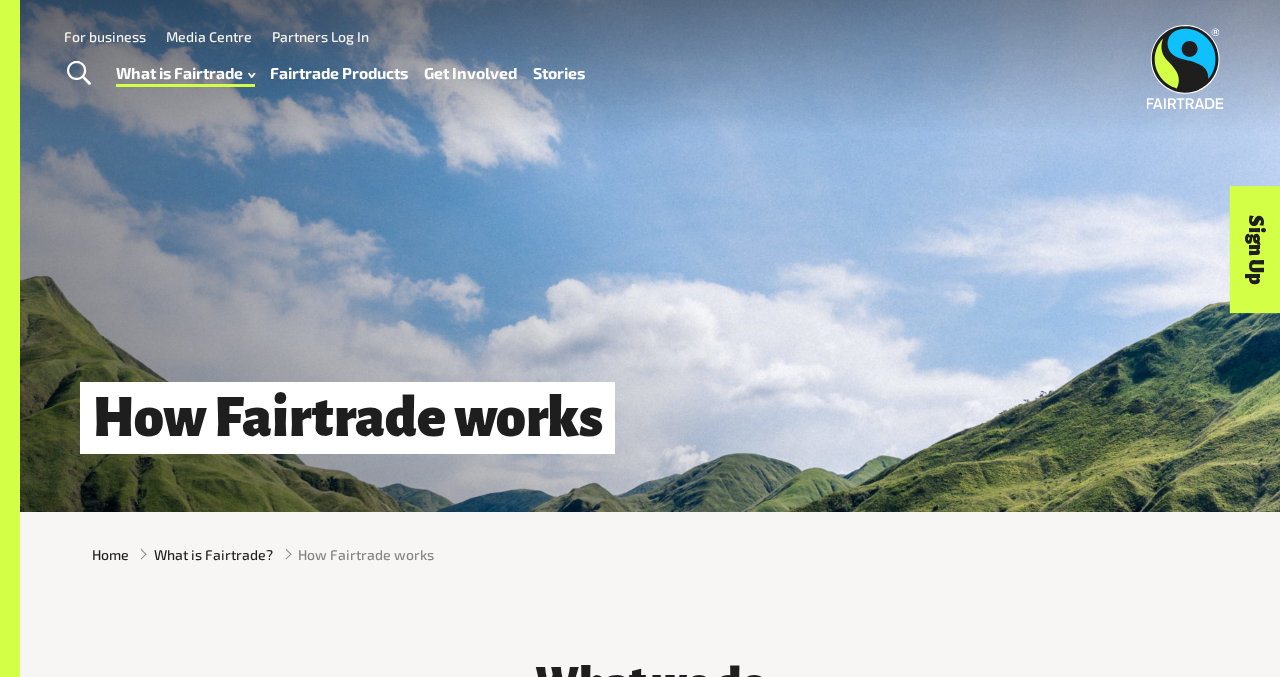 scroll, scrollTop: 0, scrollLeft: 0, axis: both 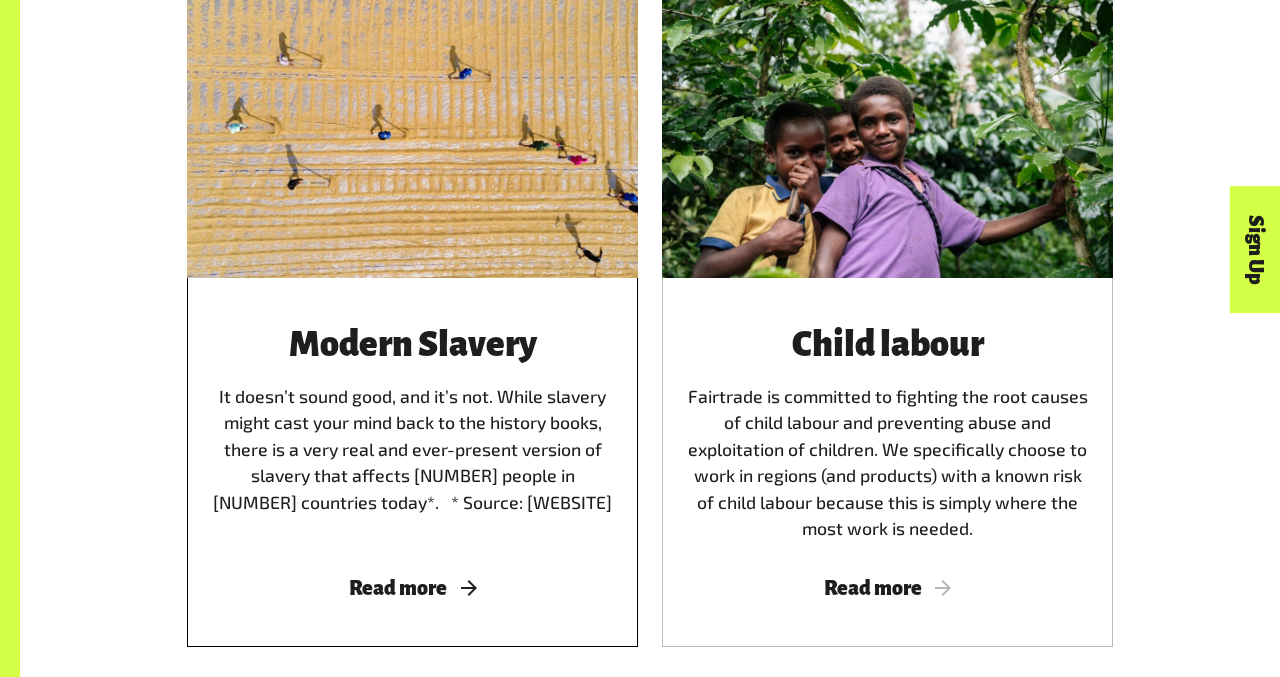 click on "Read more" at bounding box center (412, 588) 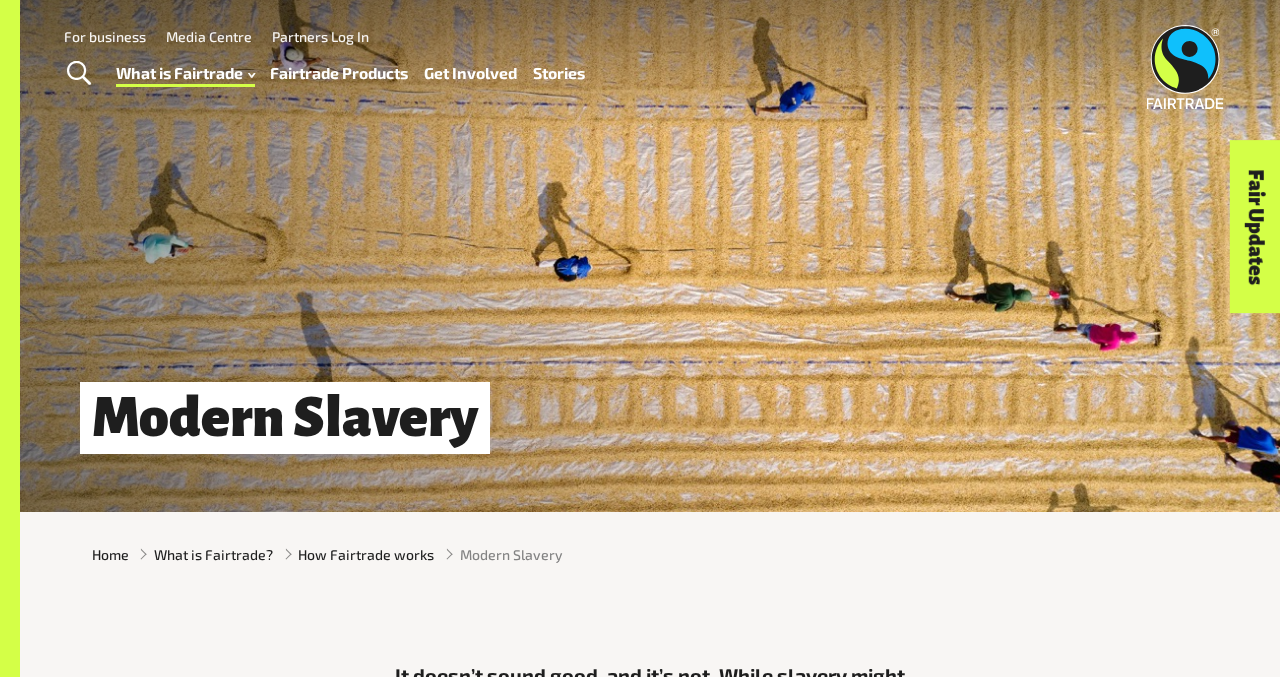 scroll, scrollTop: 0, scrollLeft: 0, axis: both 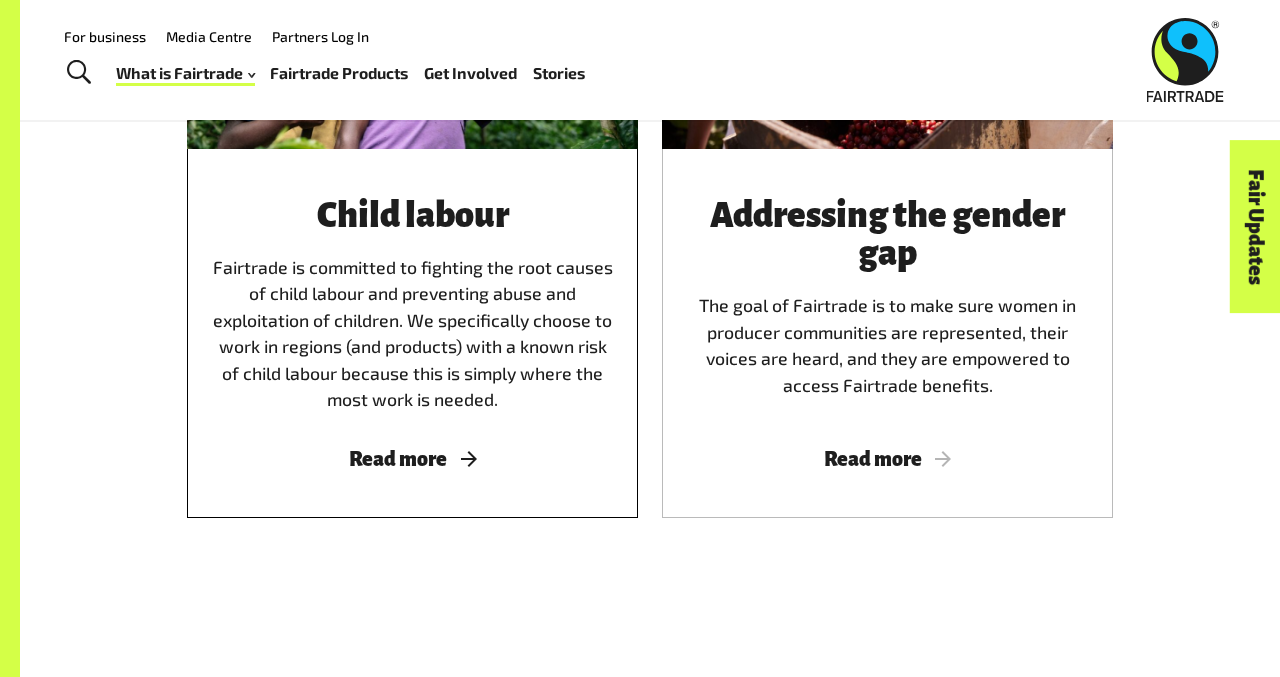 click on "Child labour" at bounding box center (412, 216) 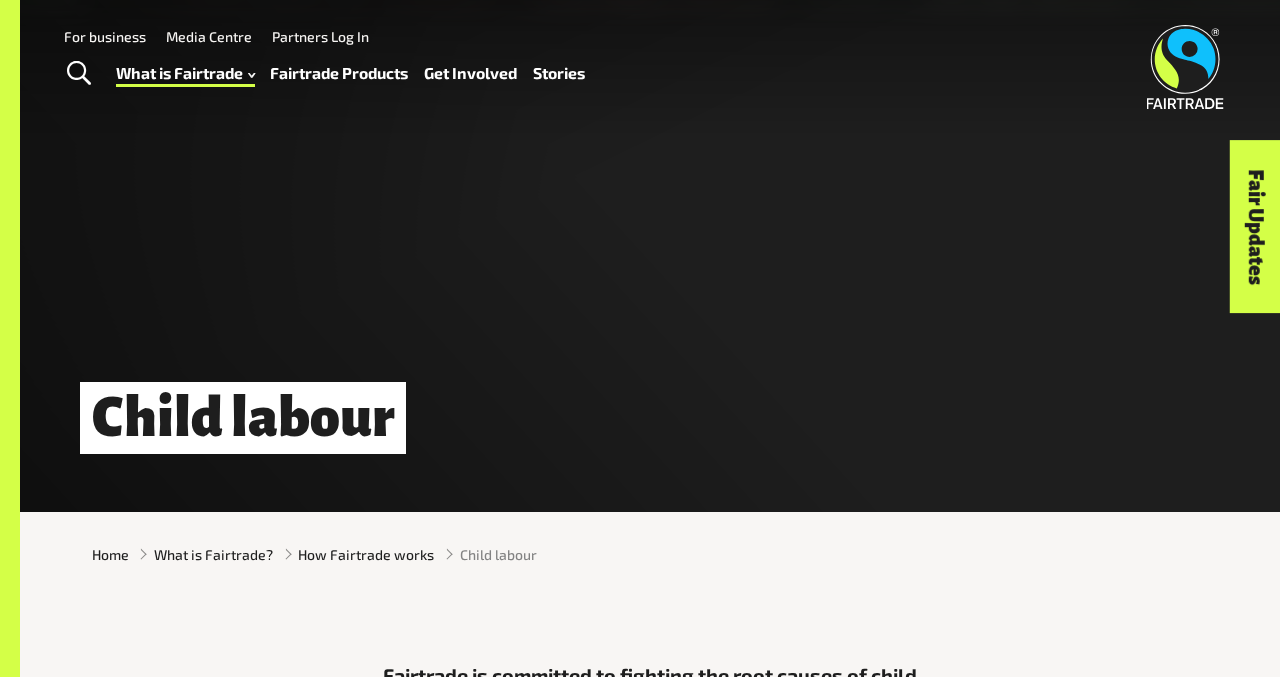 scroll, scrollTop: 0, scrollLeft: 0, axis: both 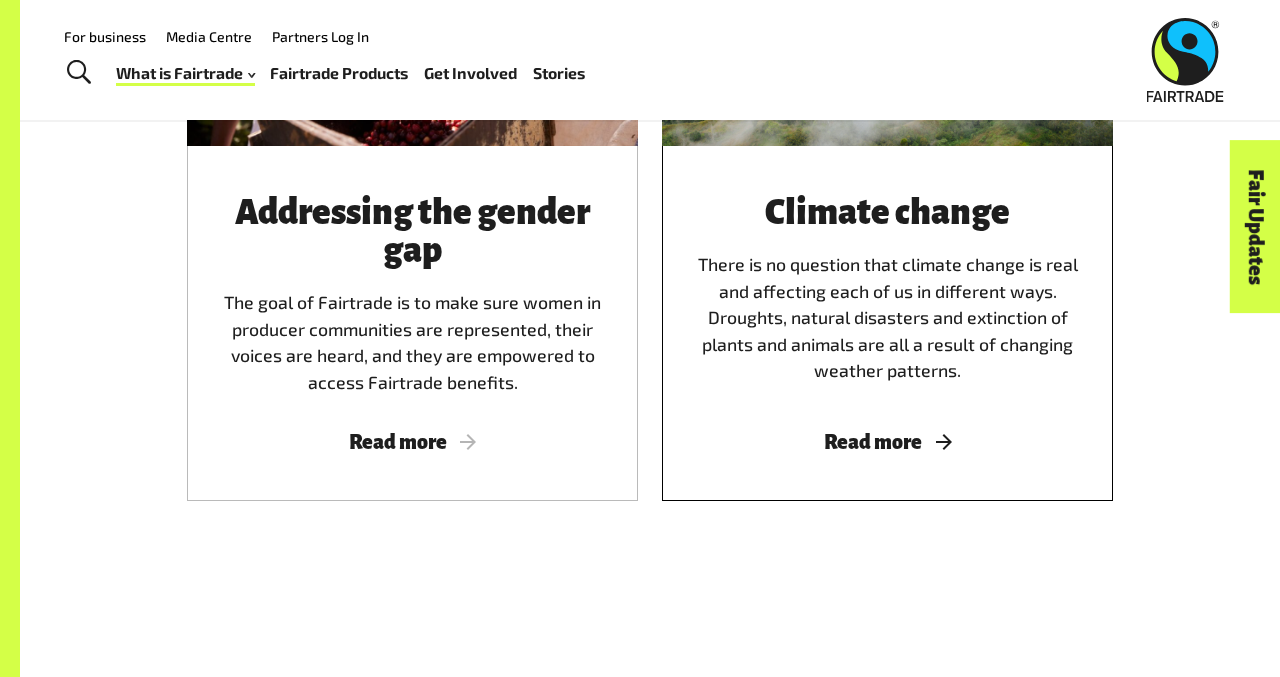 click on "Climate change
There is no question that climate change is real and affecting each of us in different ways. Droughts, natural disasters and extinction of plants and animals are all a result of changing weather patterns." at bounding box center (887, 295) 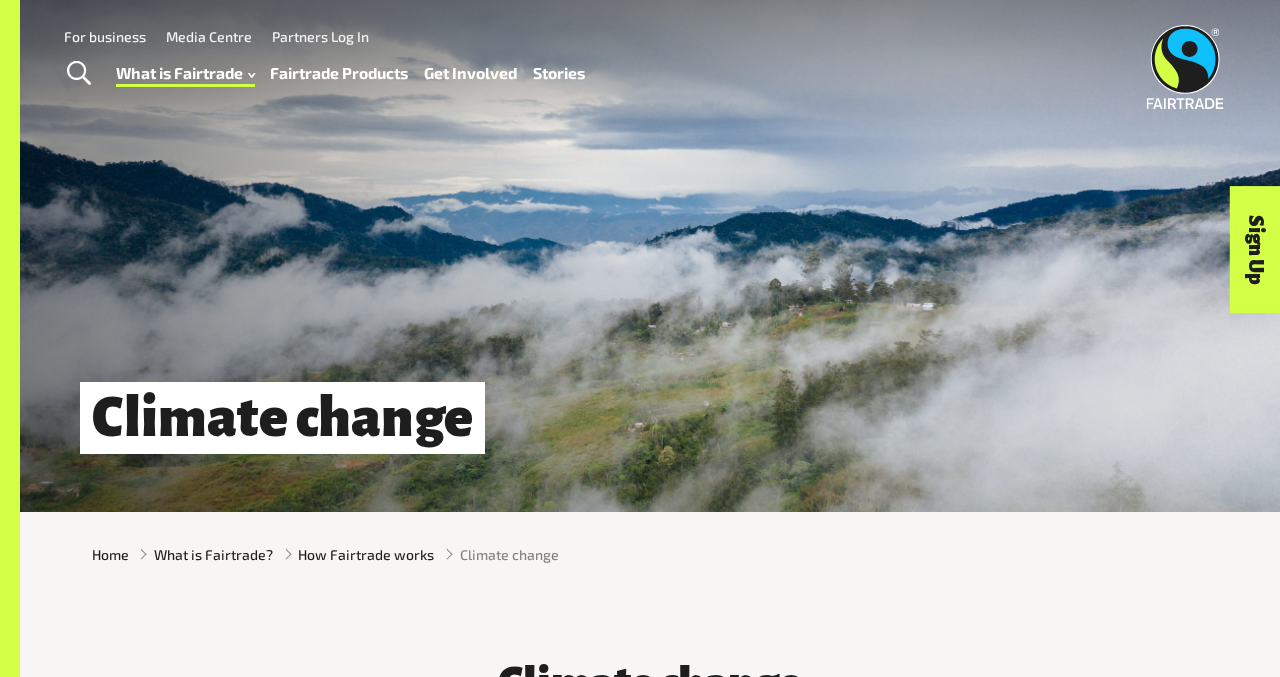 scroll, scrollTop: 0, scrollLeft: 0, axis: both 